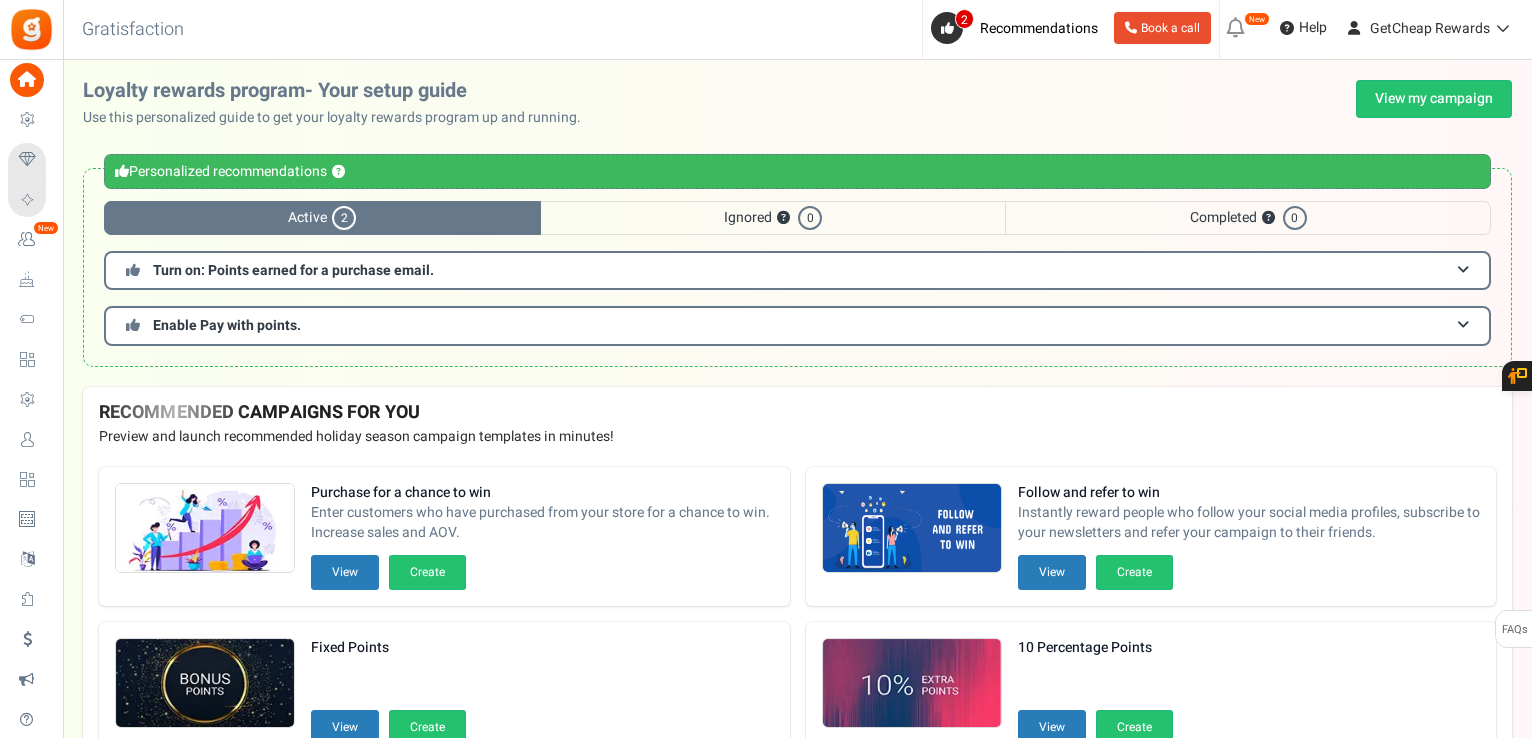 scroll, scrollTop: 0, scrollLeft: 0, axis: both 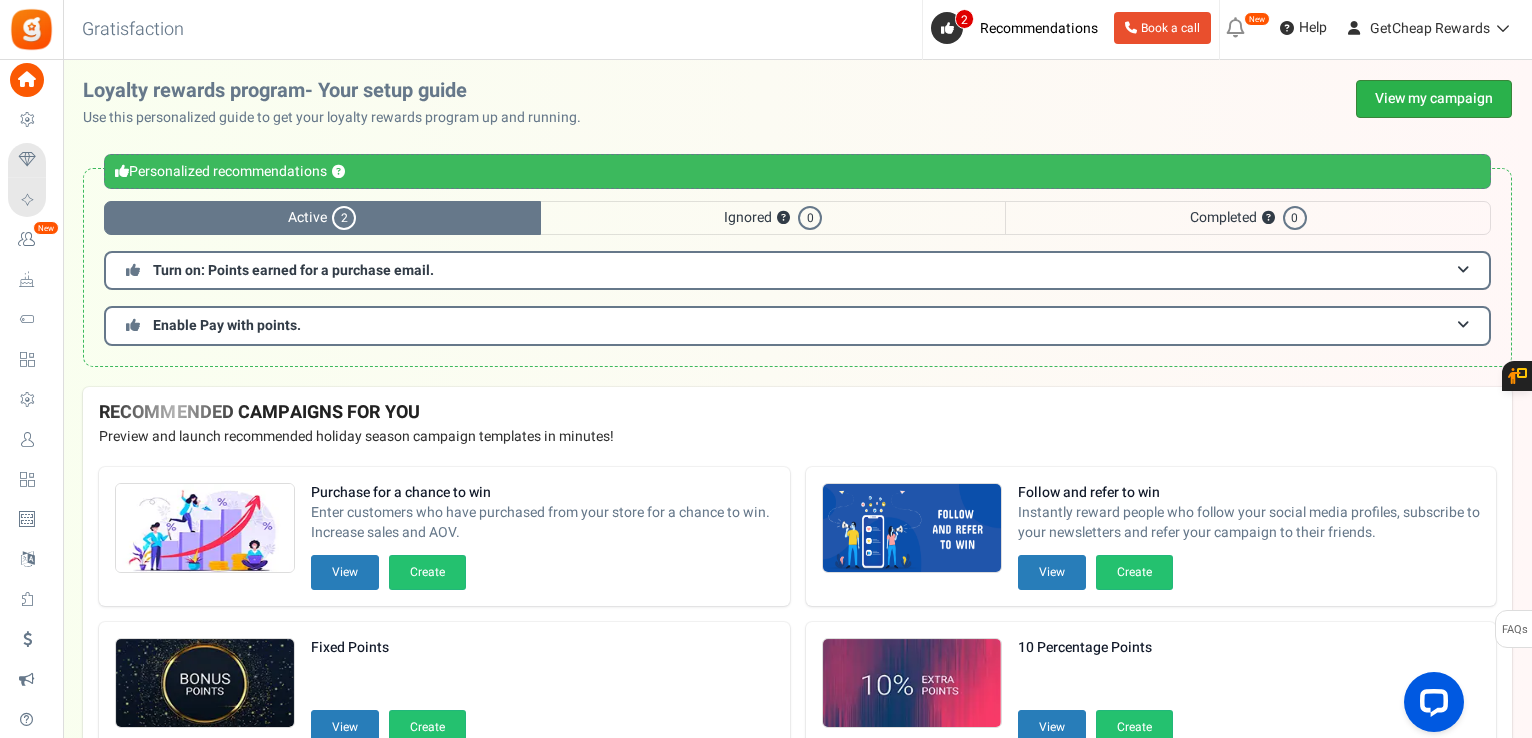 click on "View my campaign" at bounding box center (1434, 99) 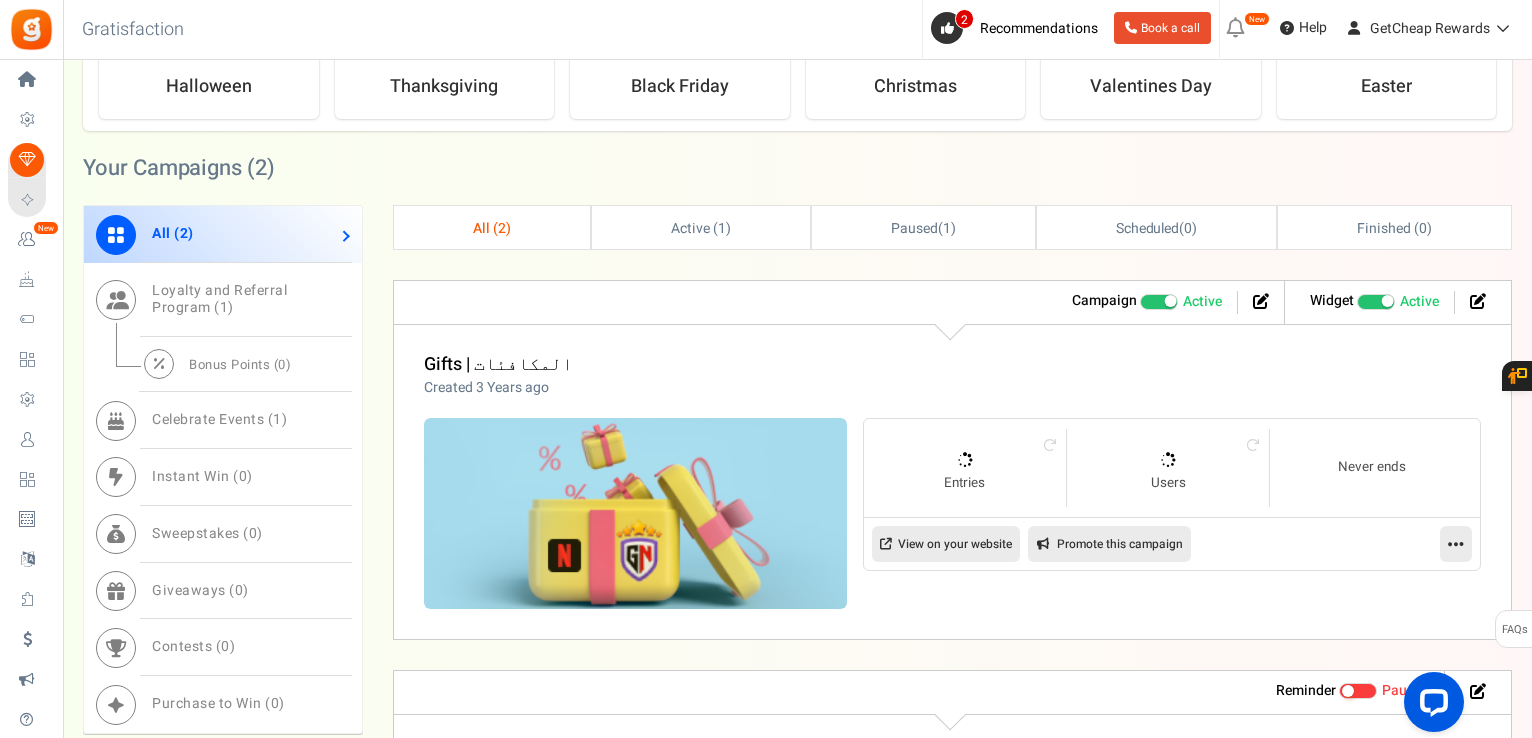 scroll, scrollTop: 1100, scrollLeft: 0, axis: vertical 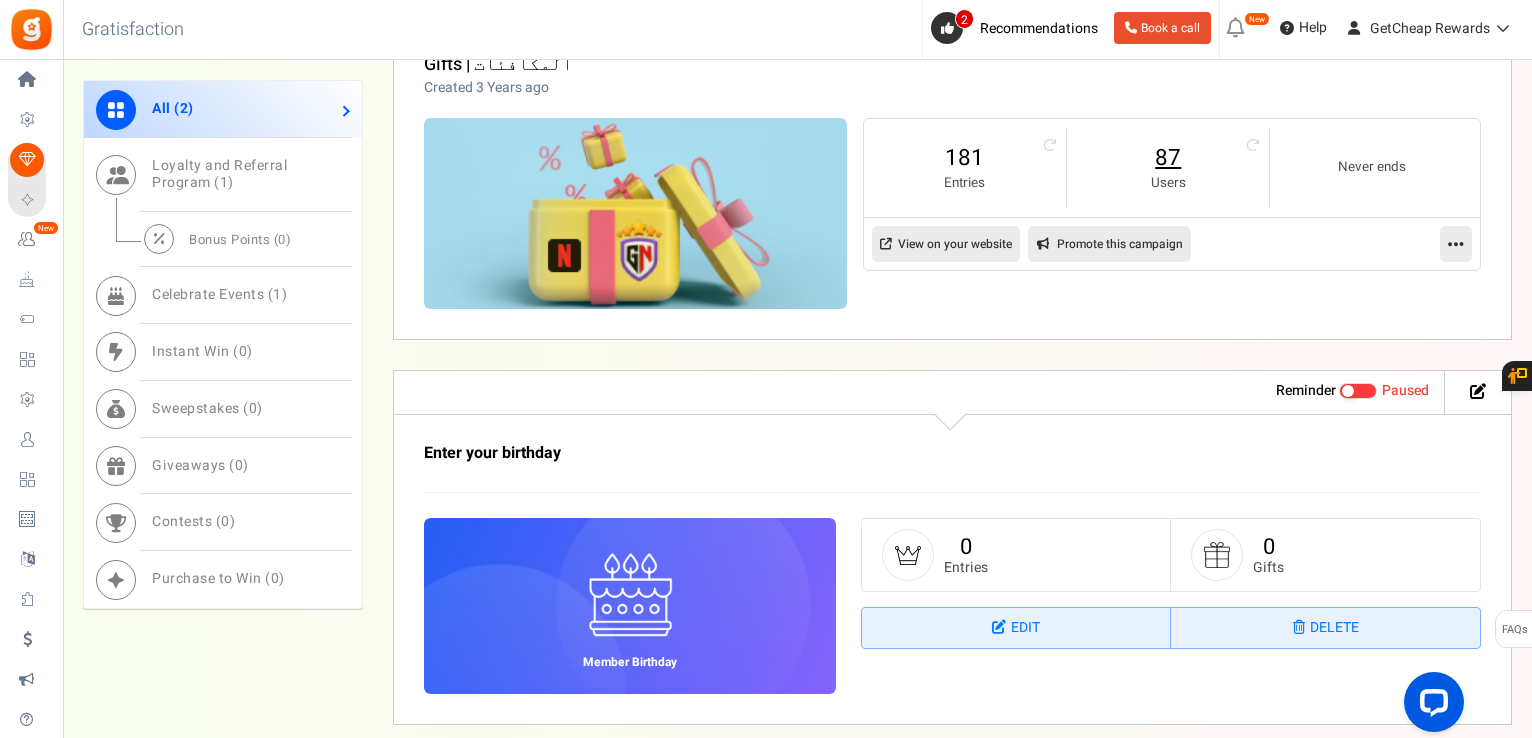 click on "87" at bounding box center [1168, 158] 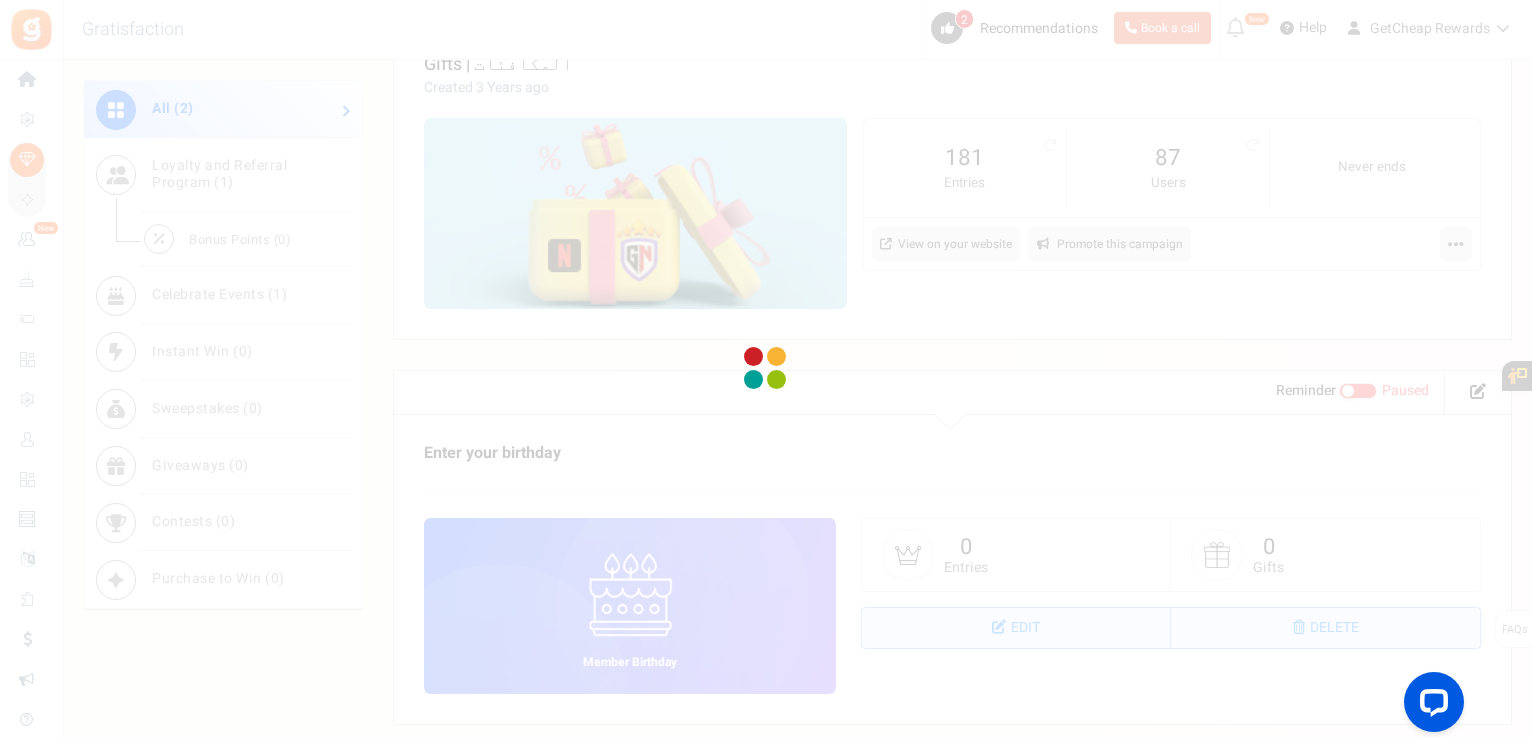 scroll, scrollTop: 0, scrollLeft: 0, axis: both 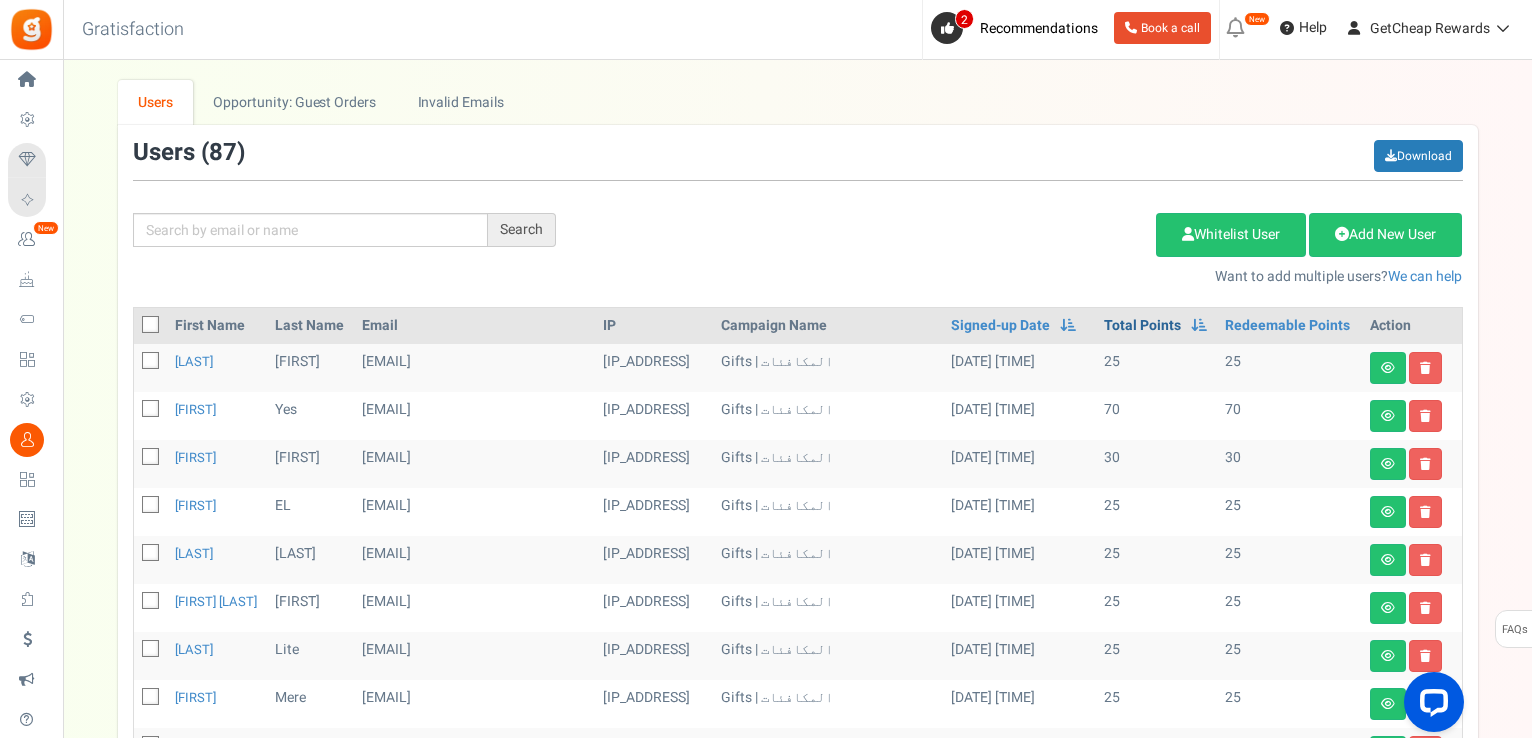 click on "Total Points" at bounding box center [1000, 326] 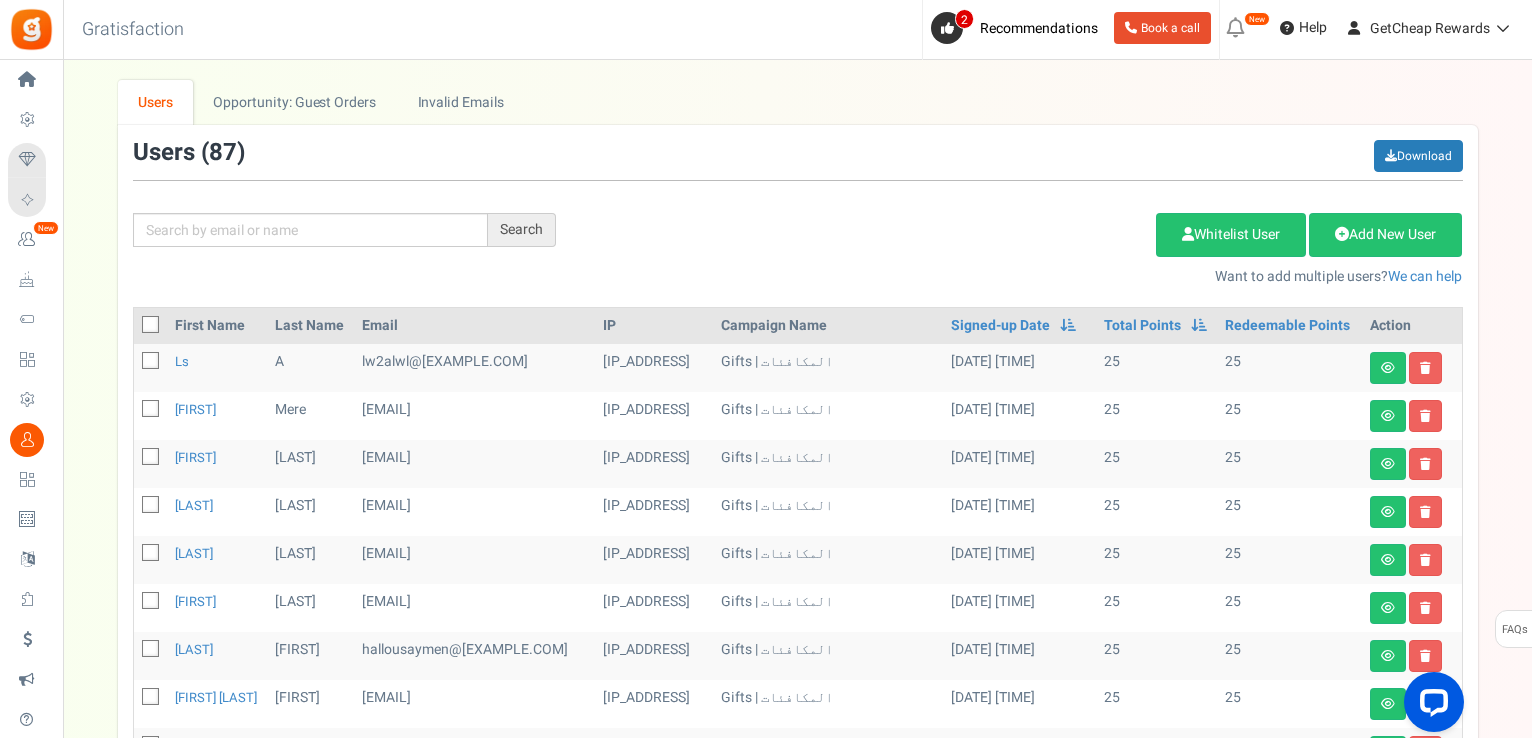 click at bounding box center (150, 325) 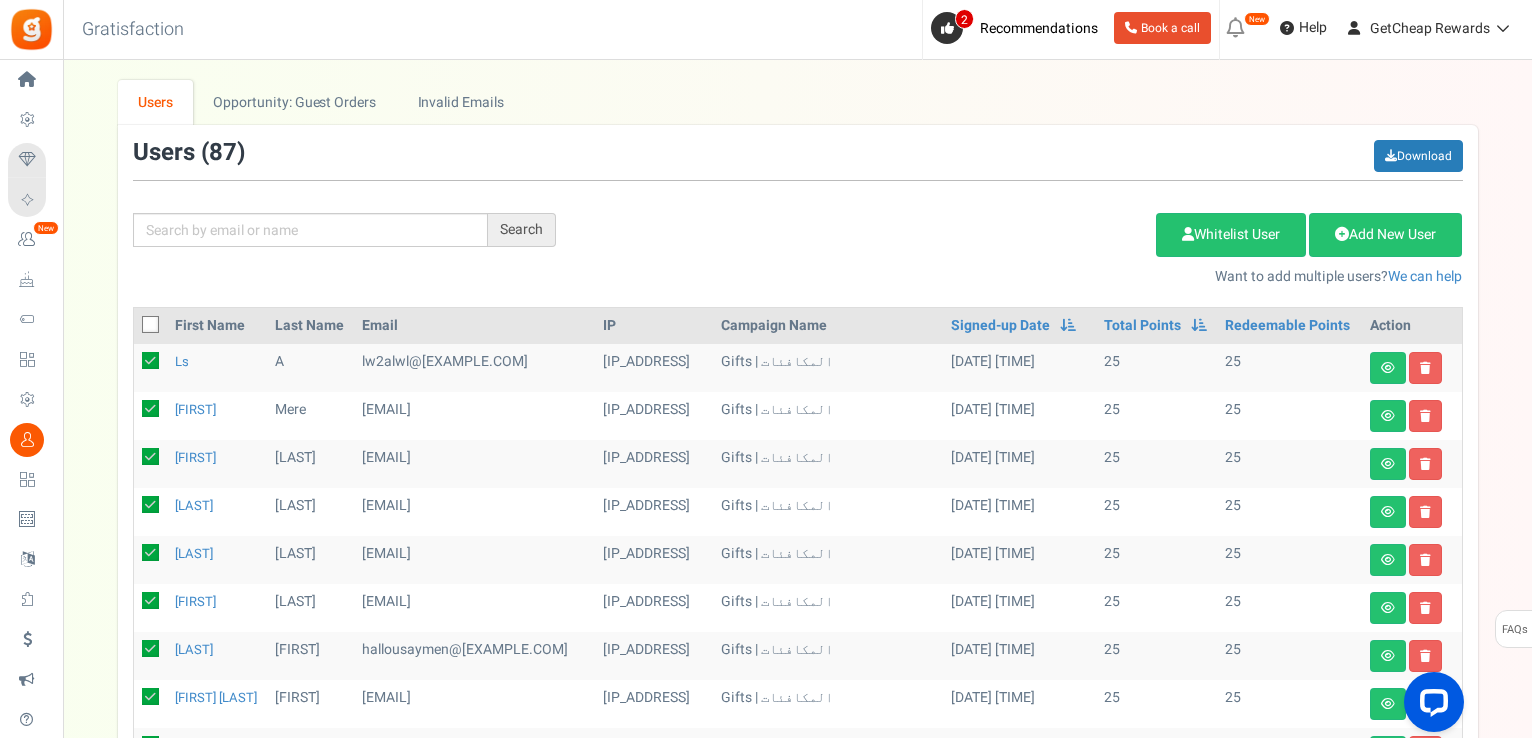checkbox on "true" 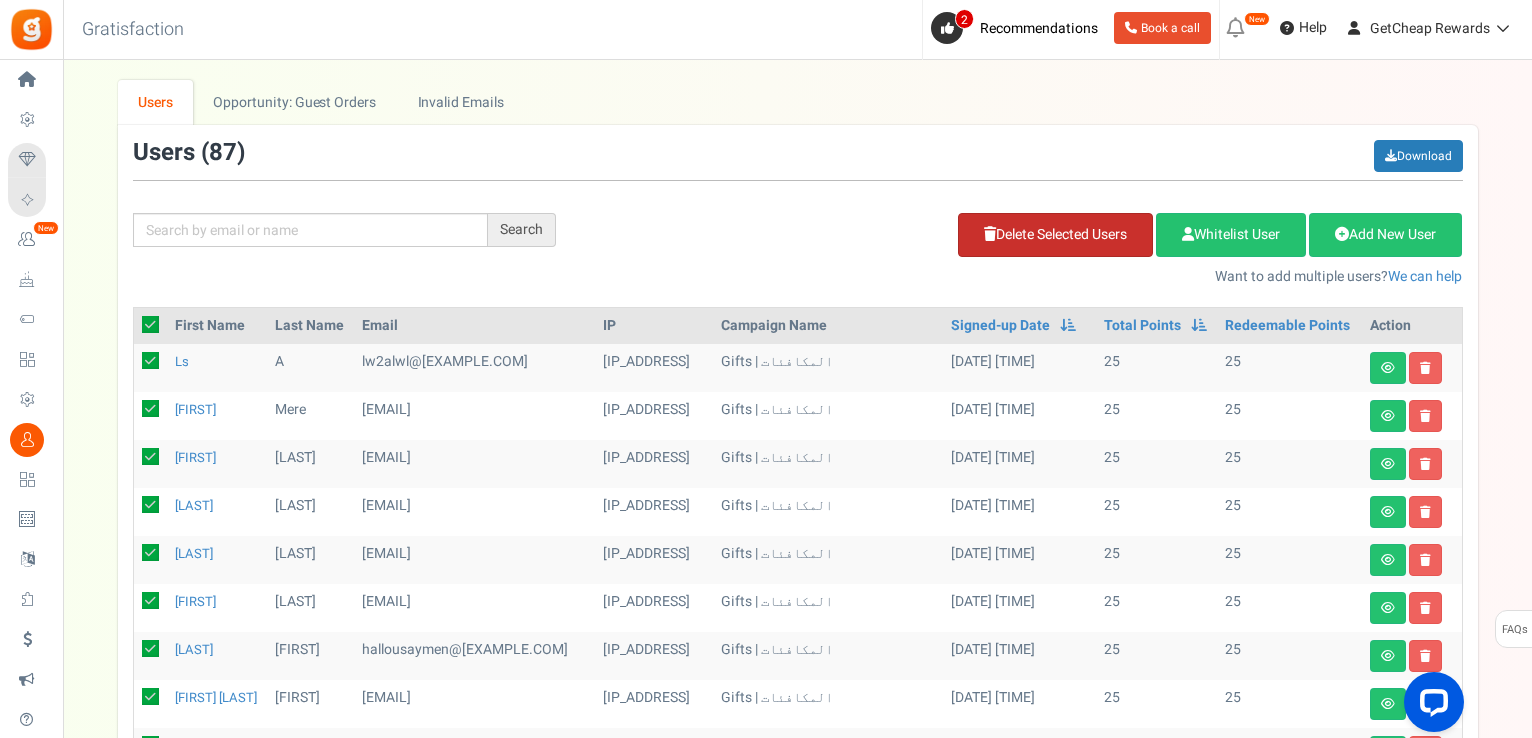click on "Delete Selected Users" at bounding box center (1055, 235) 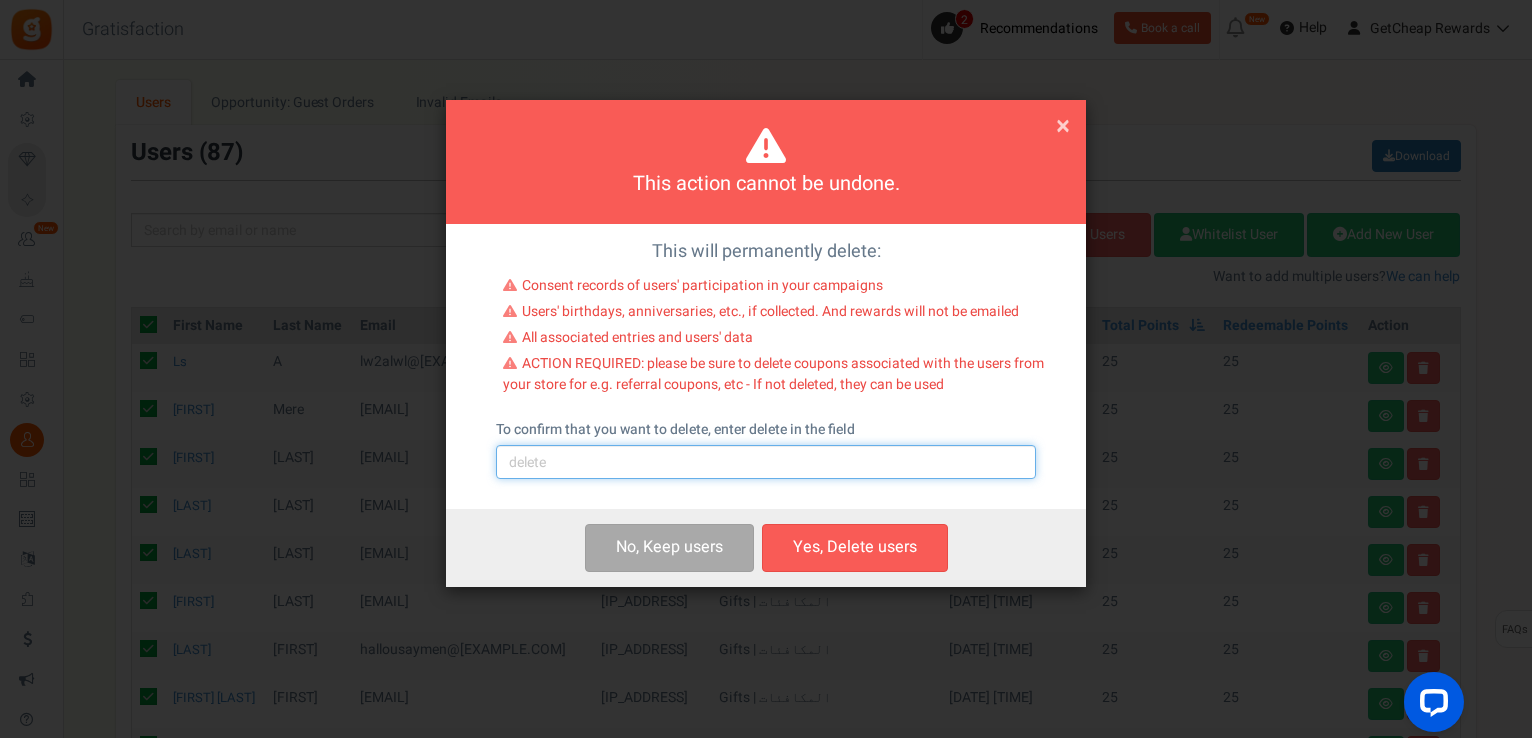 drag, startPoint x: 764, startPoint y: 457, endPoint x: 741, endPoint y: 472, distance: 27.45906 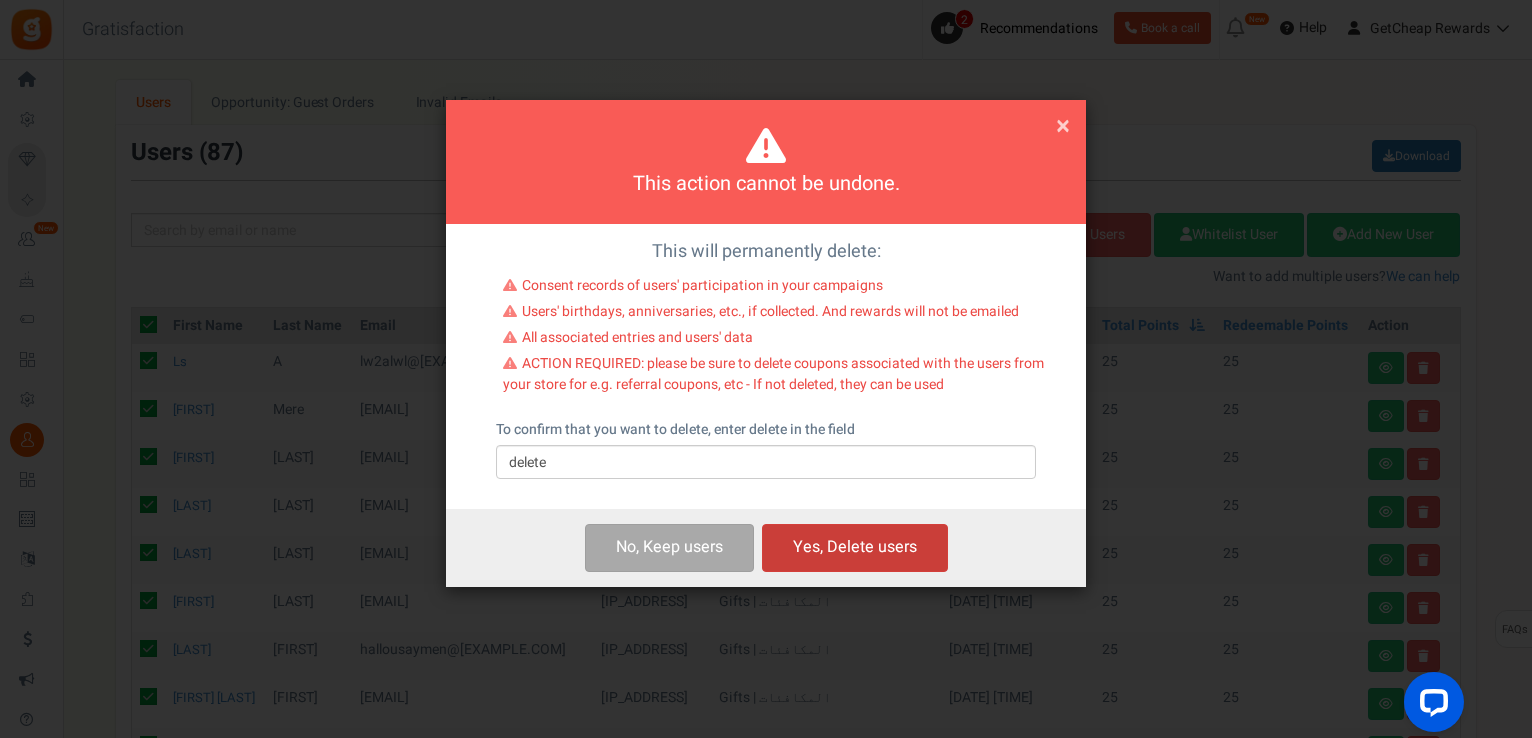 click on "Yes, Delete users" at bounding box center (855, 547) 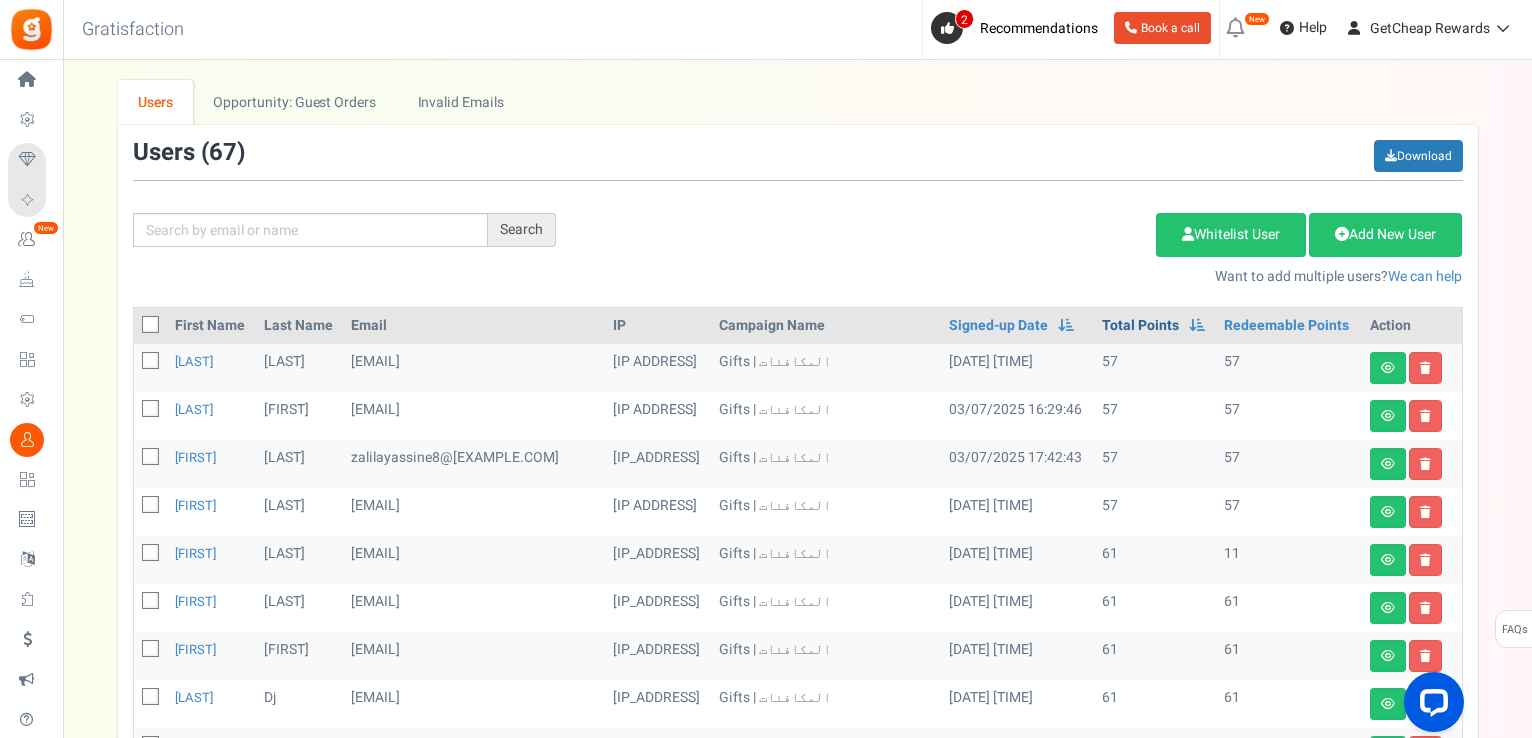click on "Total Points" at bounding box center (998, 326) 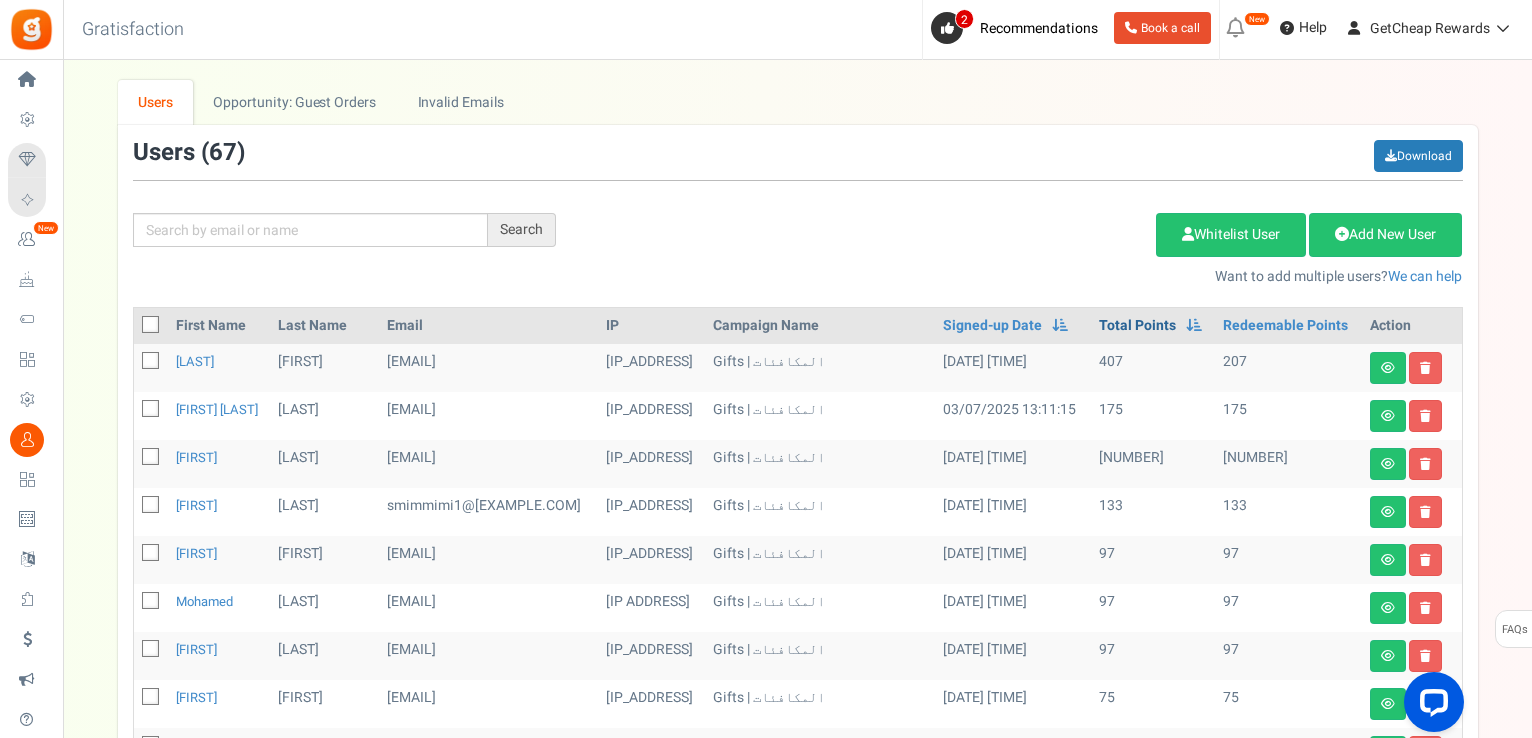 click on "Total Points" at bounding box center [992, 326] 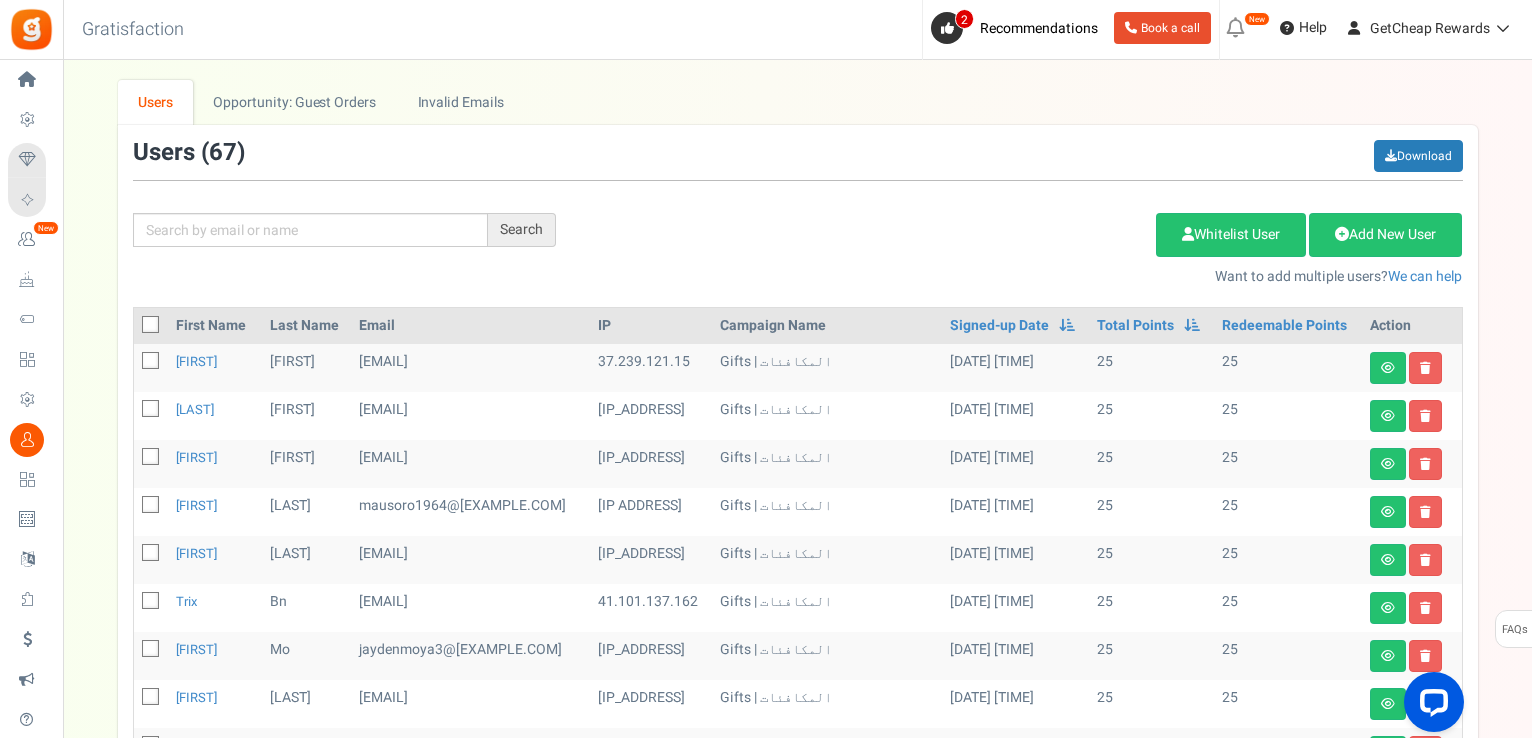 click at bounding box center (151, 326) 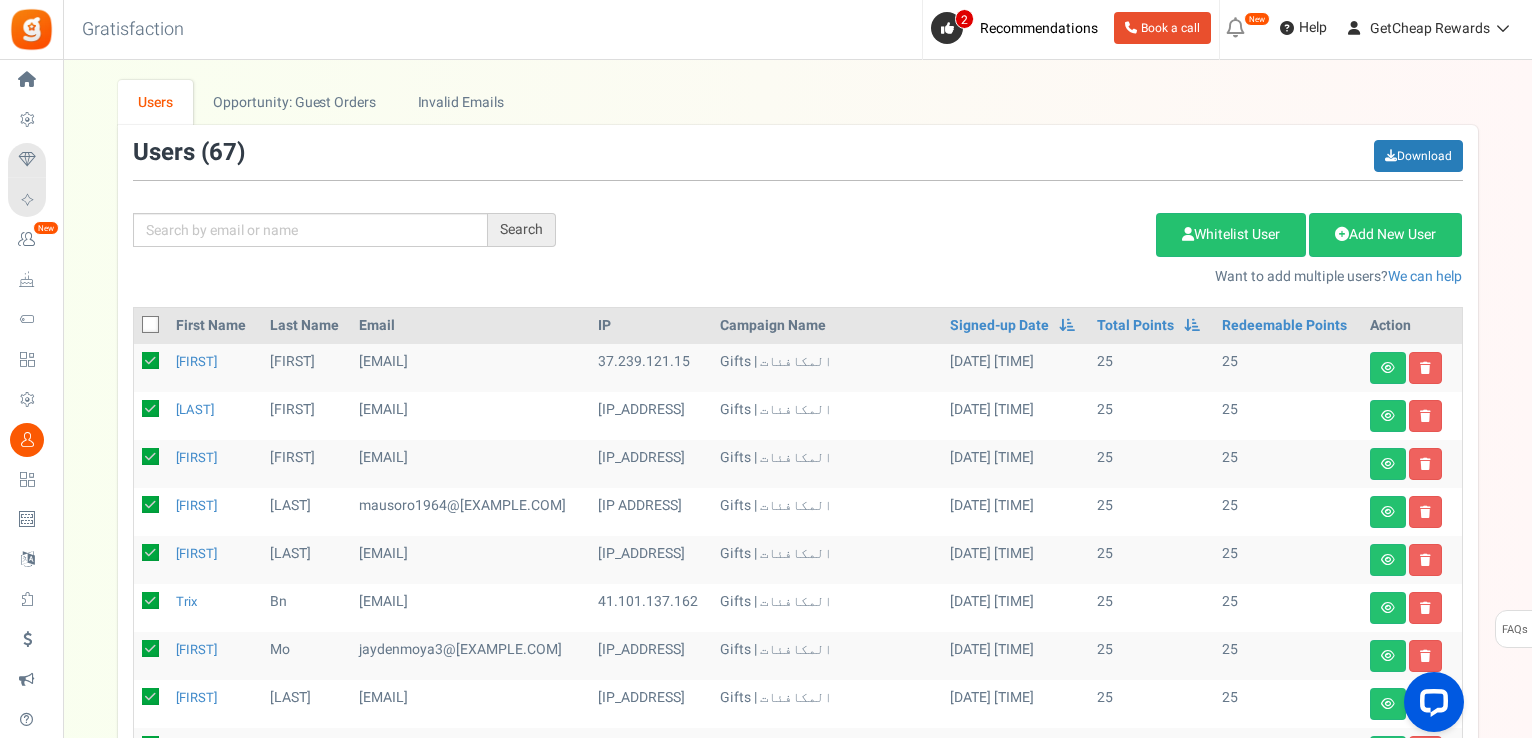 checkbox on "true" 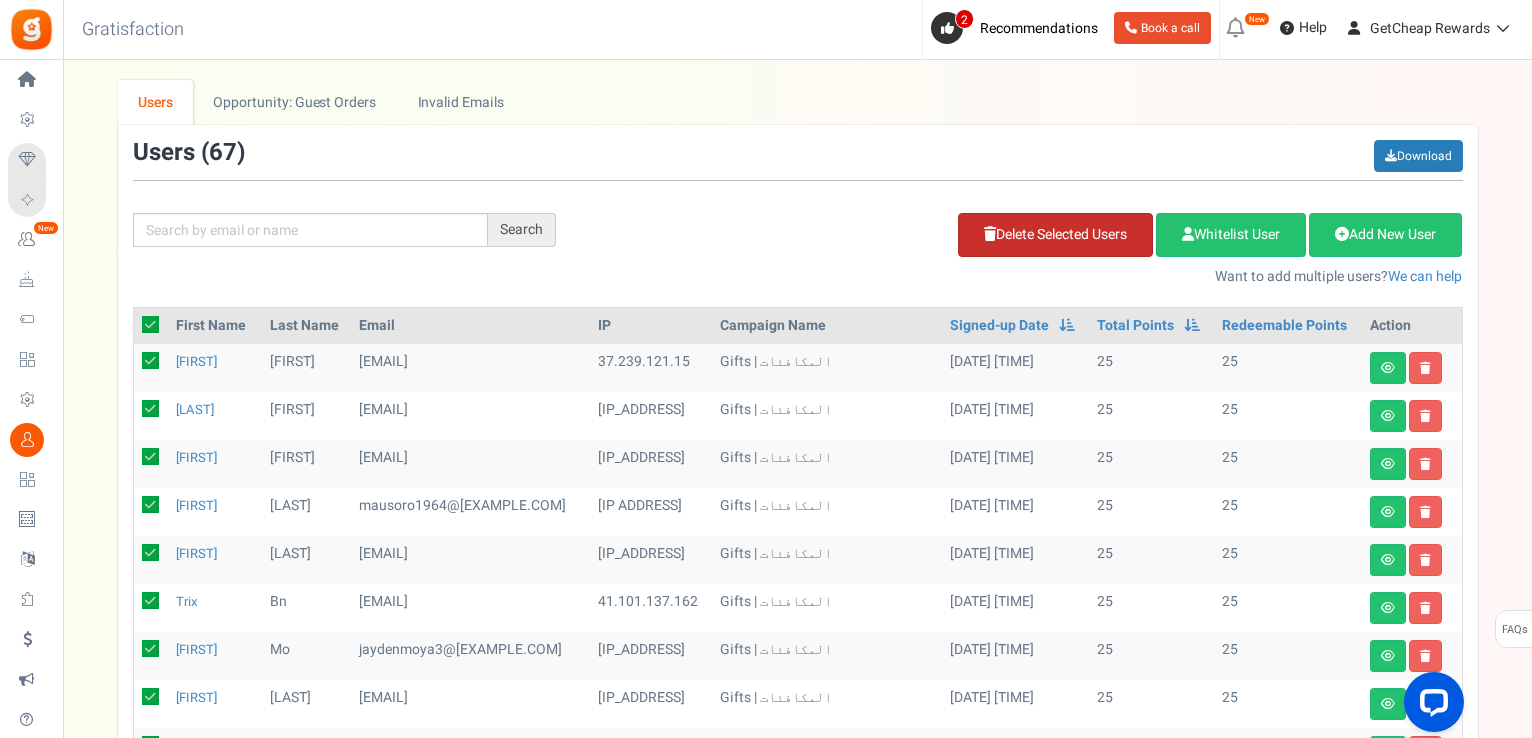 click on "Delete Selected Users" at bounding box center (1055, 235) 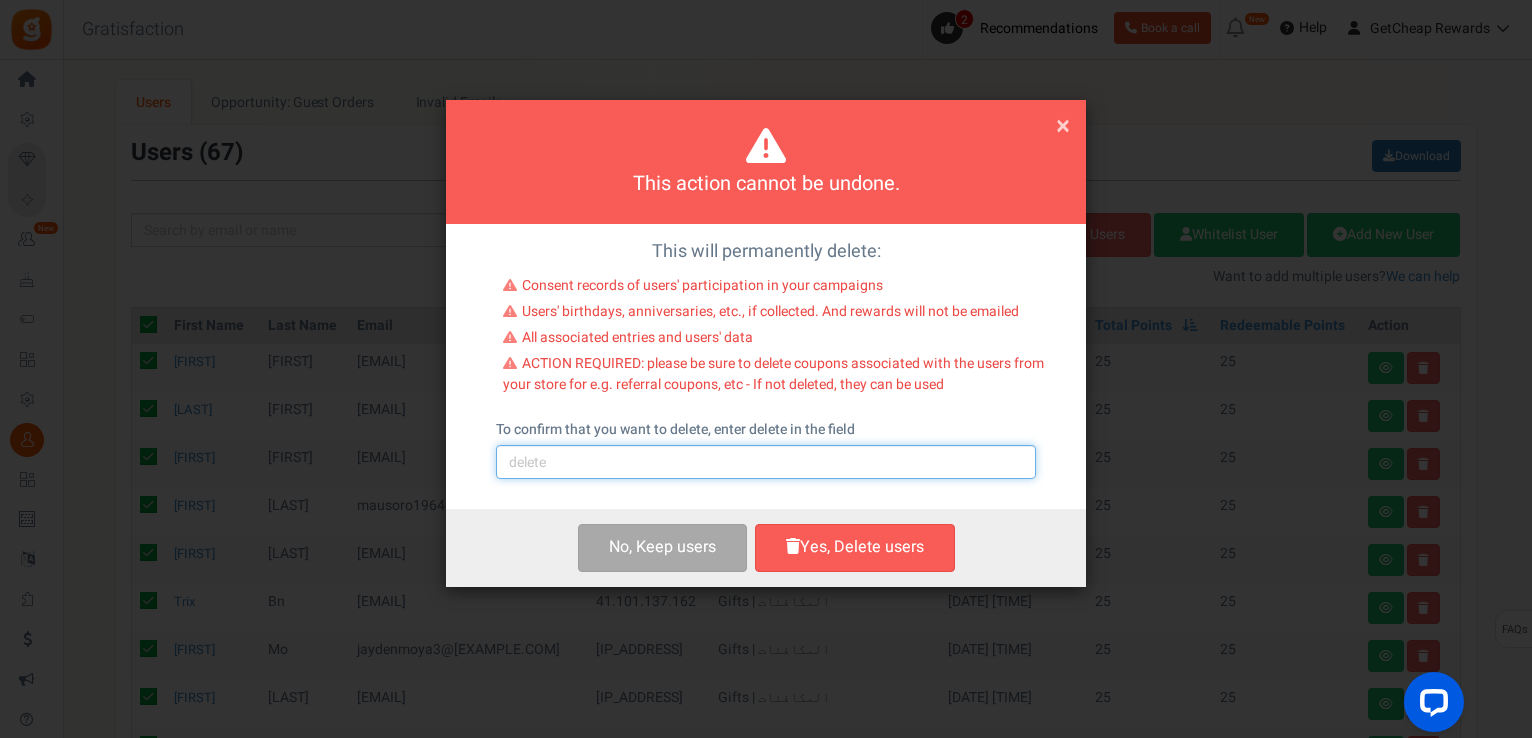 click at bounding box center [766, 462] 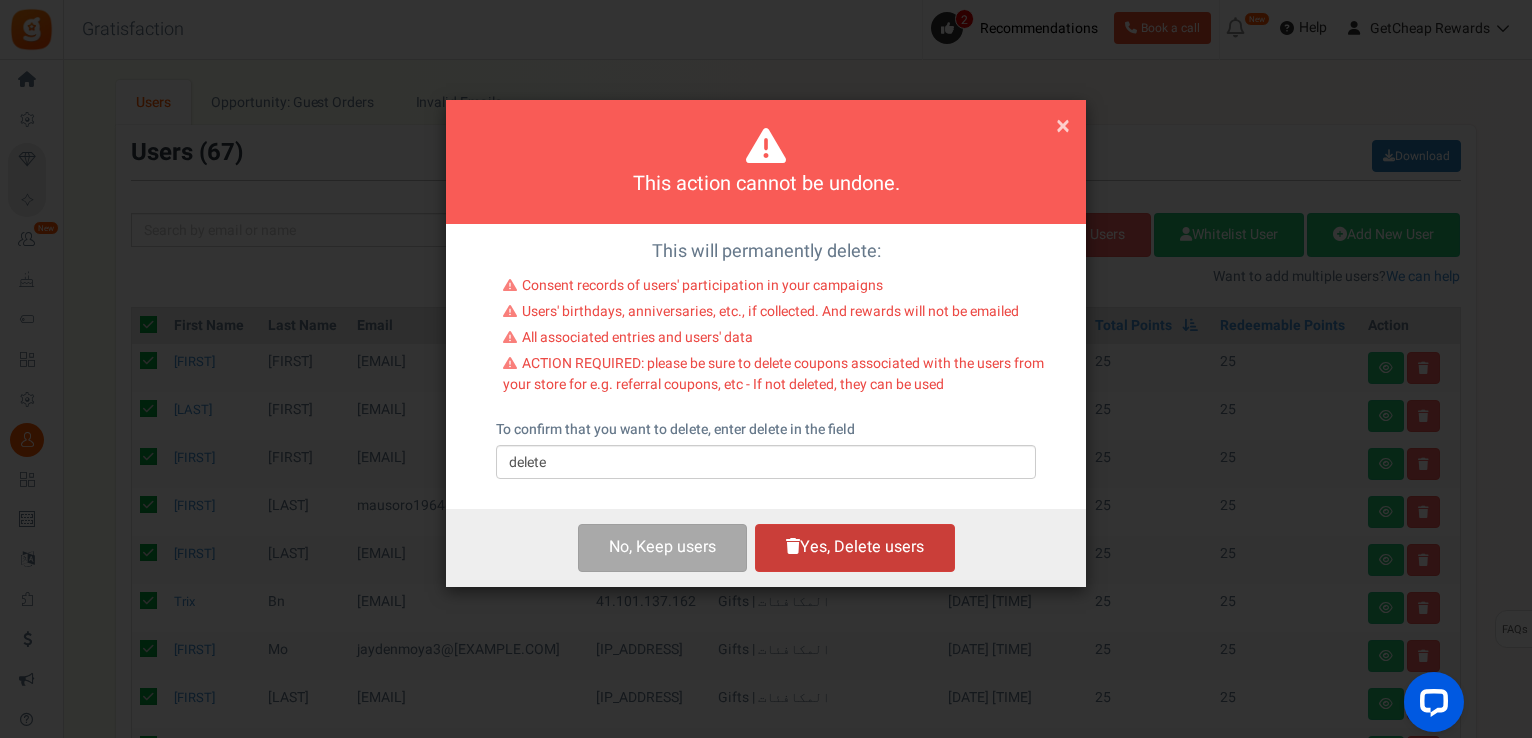 click on "Yes, Delete users" at bounding box center (855, 547) 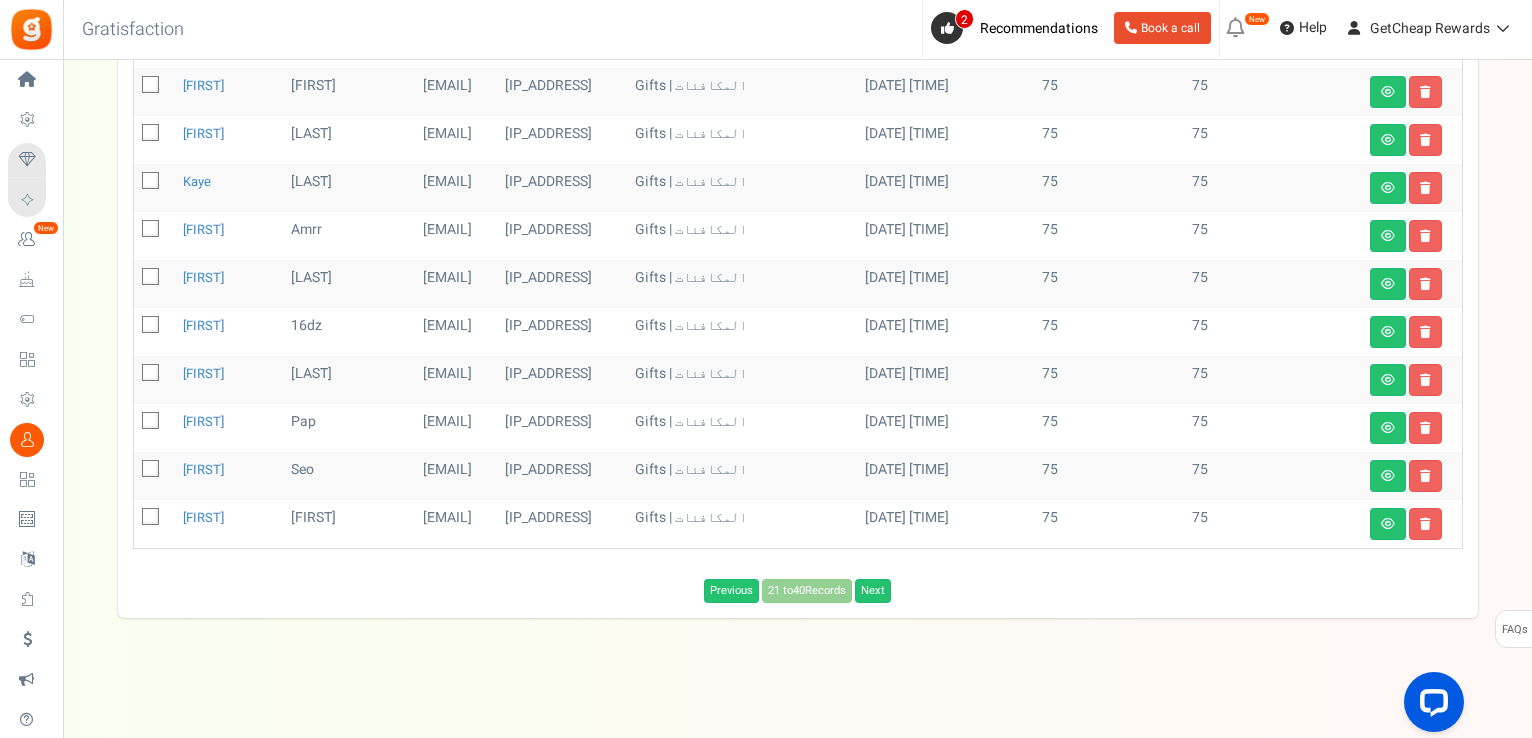 scroll, scrollTop: 0, scrollLeft: 0, axis: both 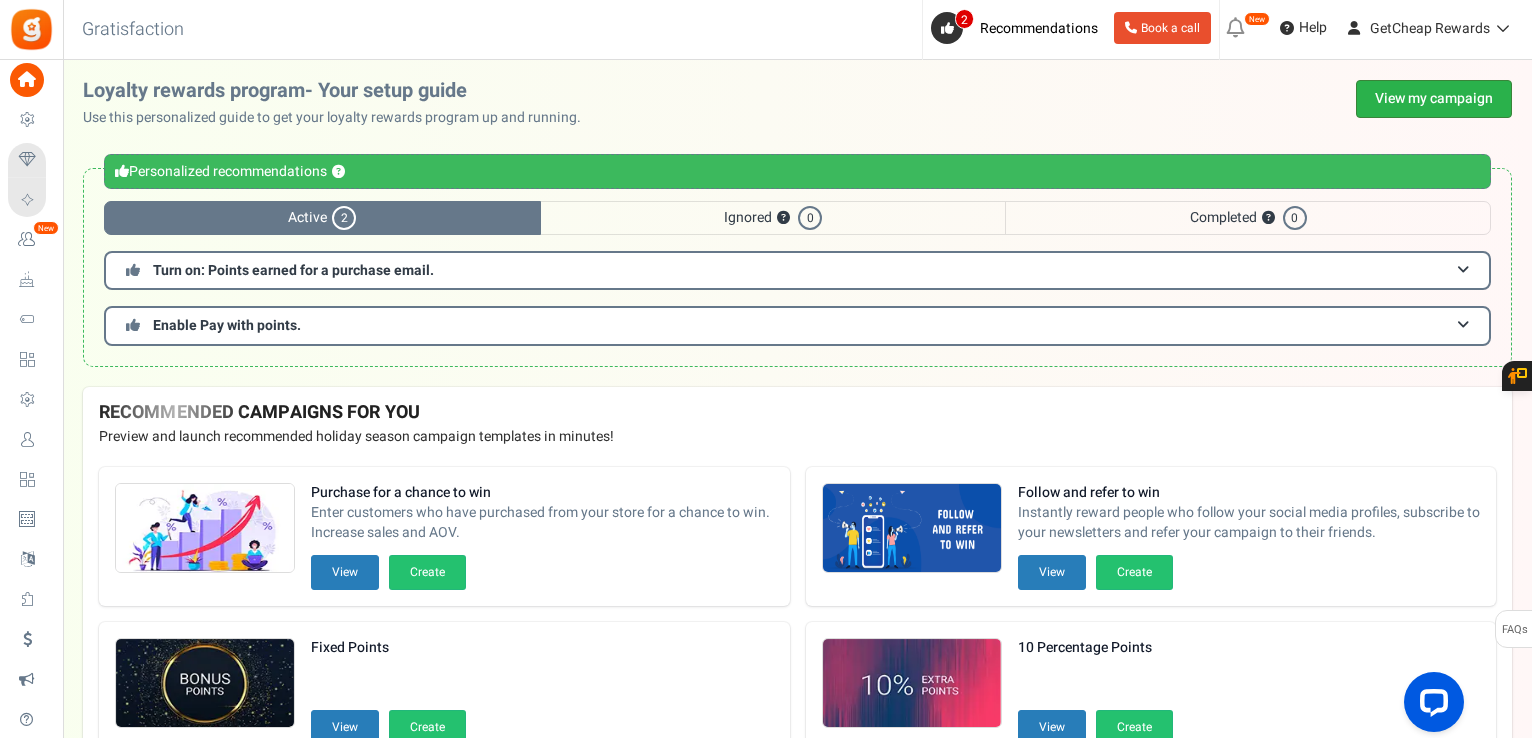click on "View my campaign" at bounding box center [1434, 99] 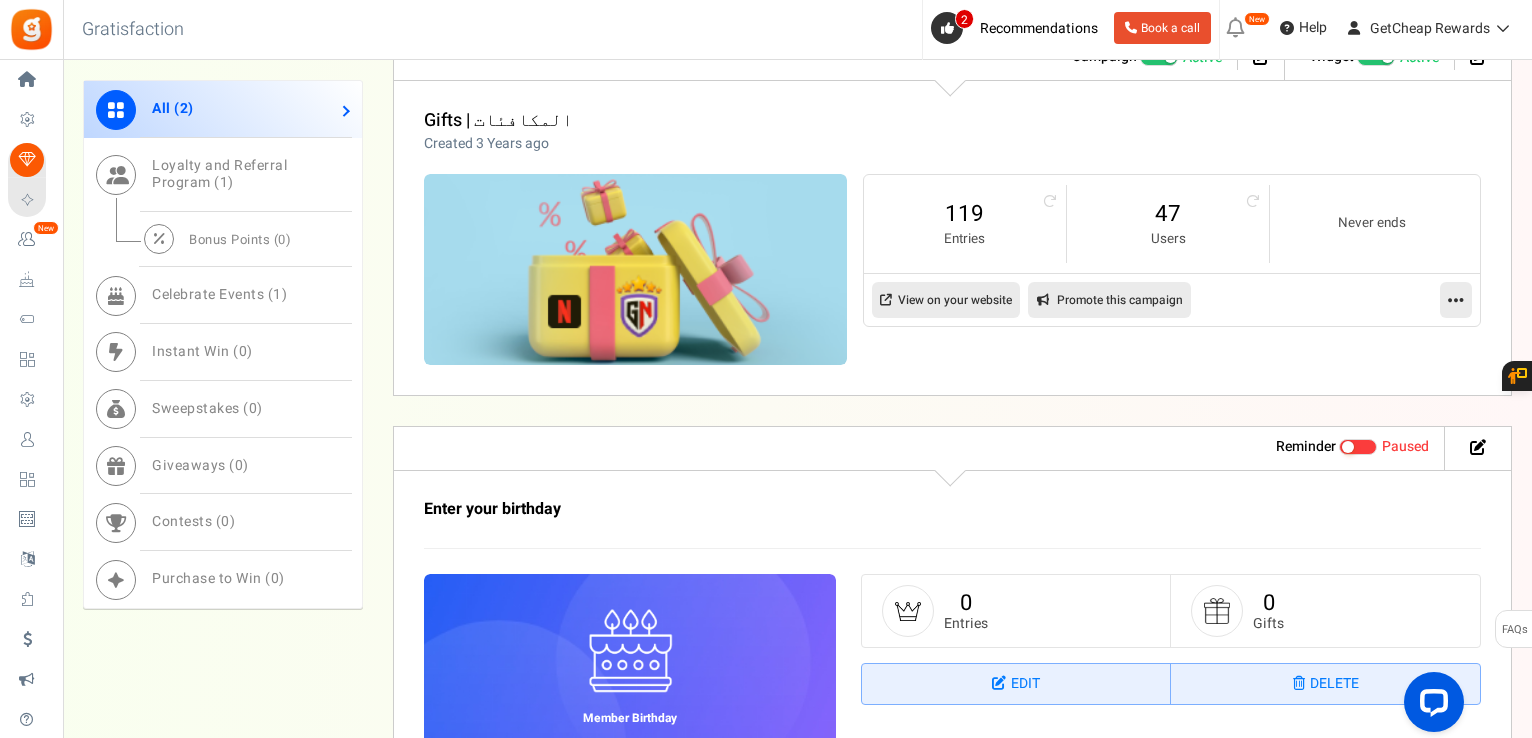 scroll, scrollTop: 1193, scrollLeft: 0, axis: vertical 